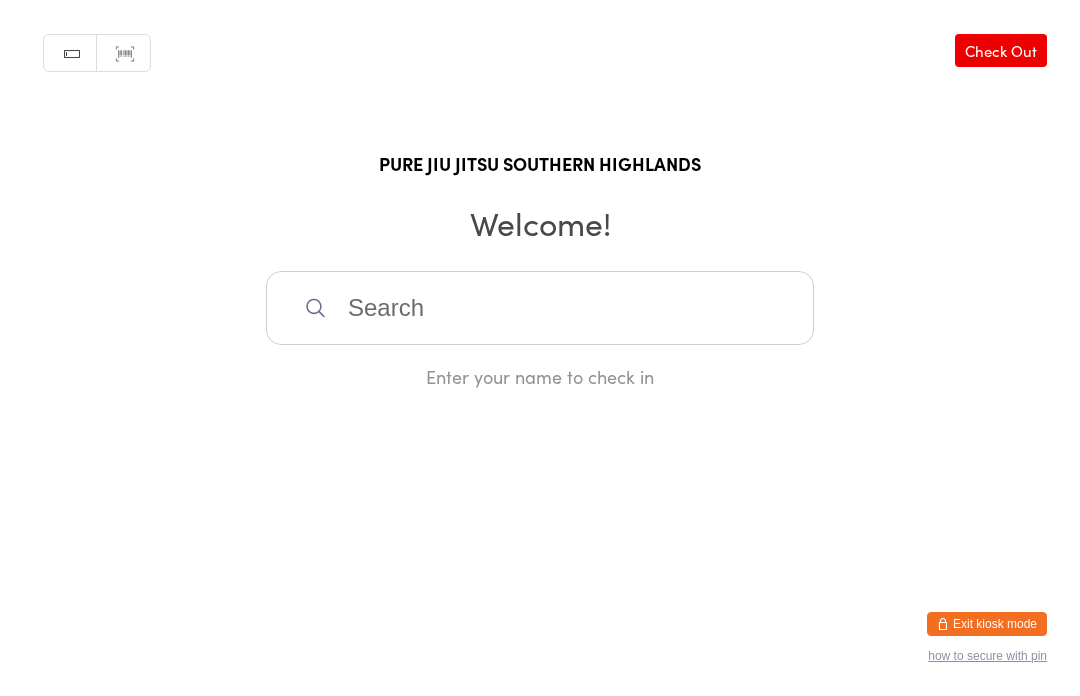 scroll, scrollTop: 0, scrollLeft: 0, axis: both 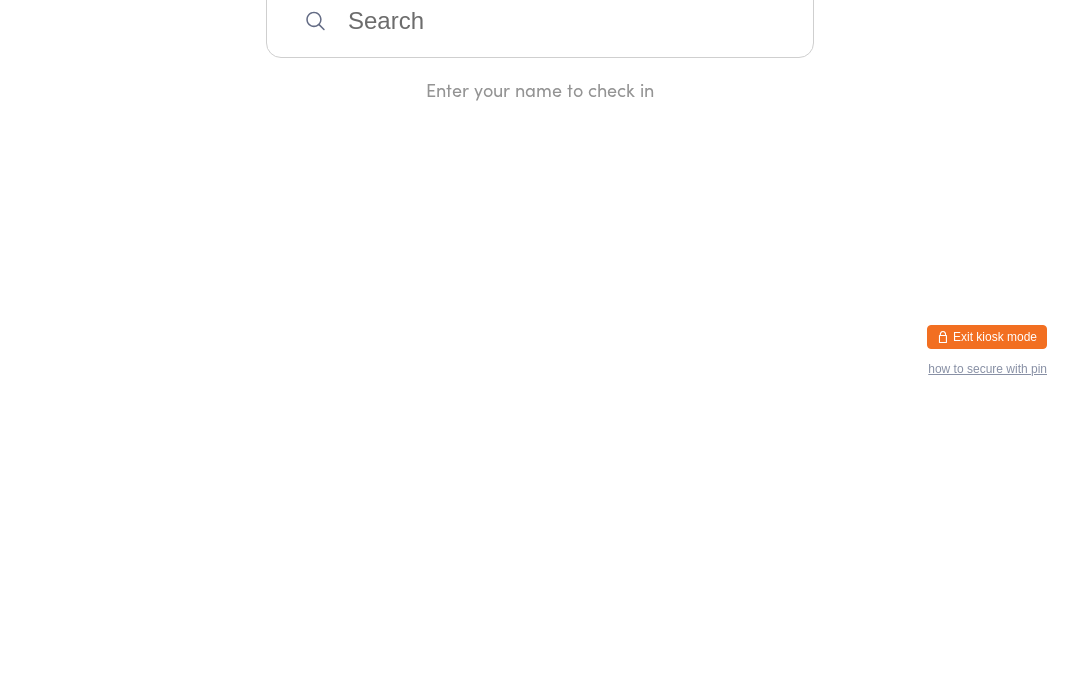 click on "You have now entered Kiosk Mode. Members will be able to check themselves in using the search field below. Click "Exit kiosk mode" below to exit Kiosk Mode at any time. Manual search Scanner input Check Out PURE JIU JITSU SOUTHERN HIGHLANDS Welcome! Enter your name to check in Exit kiosk mode how to secure with pin" at bounding box center [540, 348] 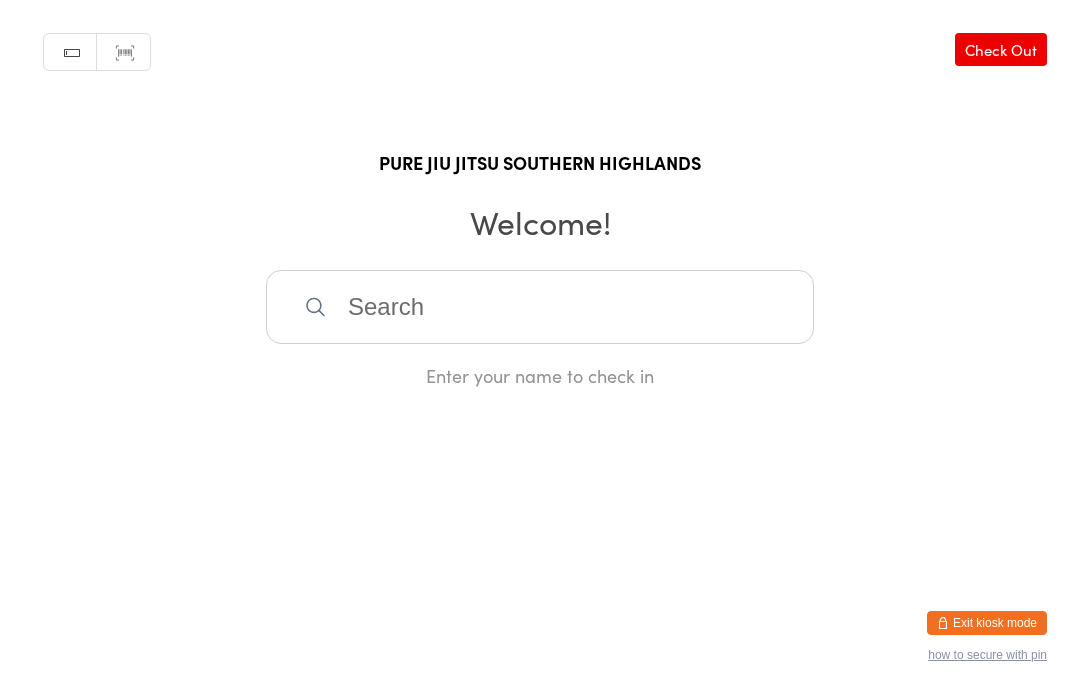 click at bounding box center [540, 308] 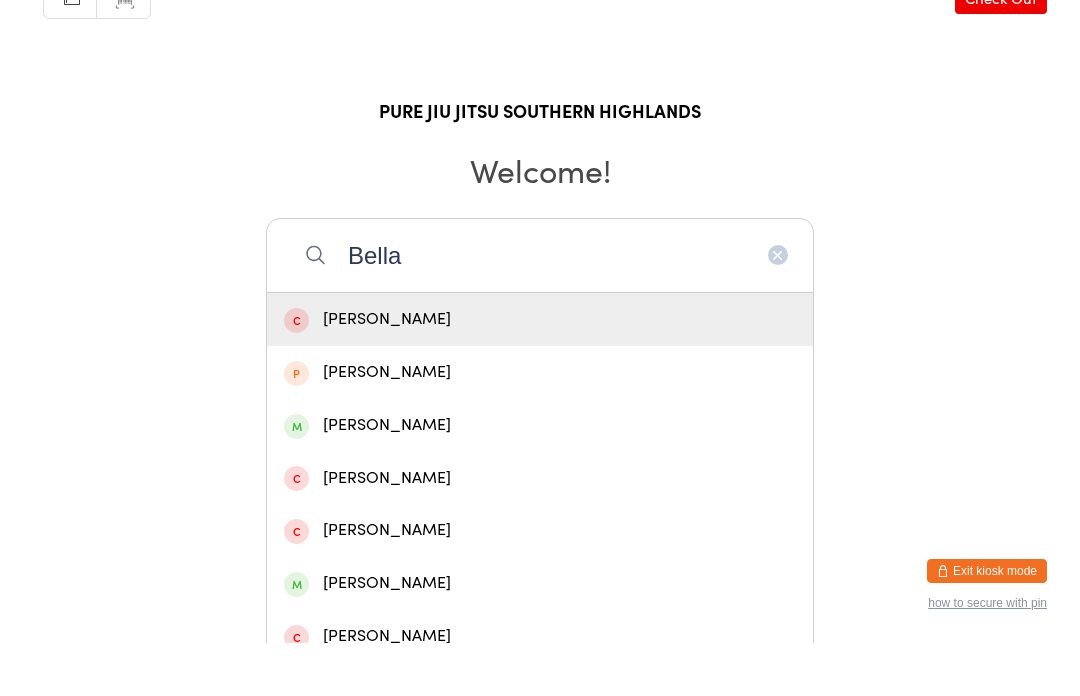 click on "Manual search Scanner input Check Out PURE JIU JITSU SOUTHERN HIGHLANDS Welcome! [PERSON_NAME] [PERSON_NAME] [PERSON_NAME] [PERSON_NAME] [PERSON_NAME] [PERSON_NAME] [PERSON_NAME] [PERSON_NAME] [PERSON_NAME] [PERSON_NAME] [PERSON_NAME] [PERSON_NAME] Enter your name to check in" at bounding box center [540, 194] 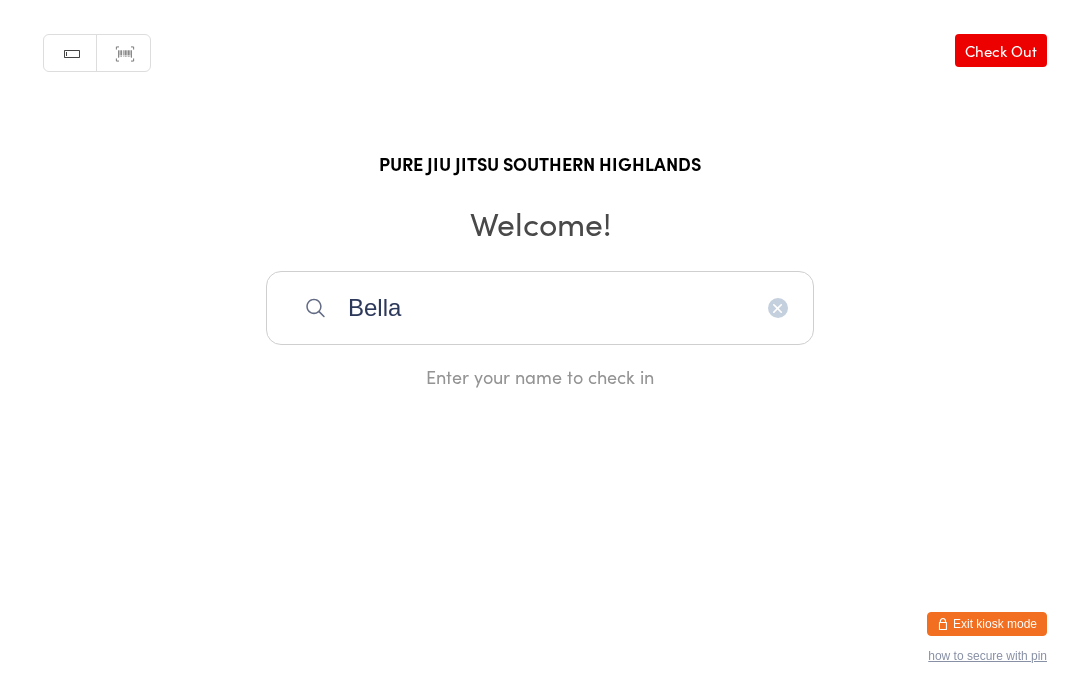 click on "Bella" at bounding box center (540, 308) 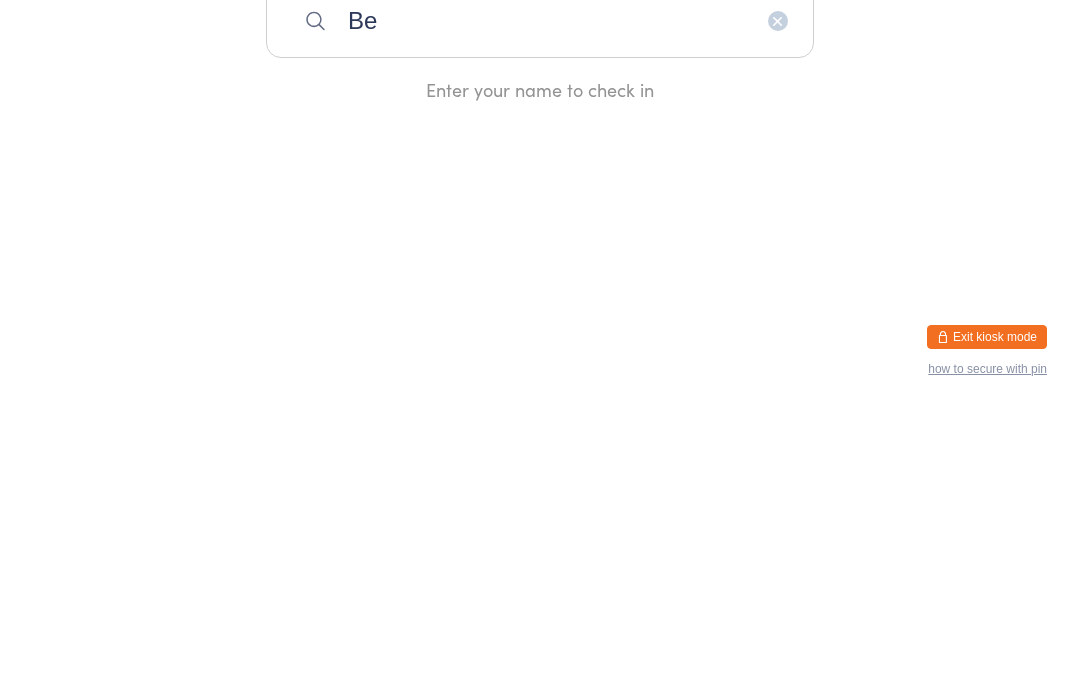 type on "B" 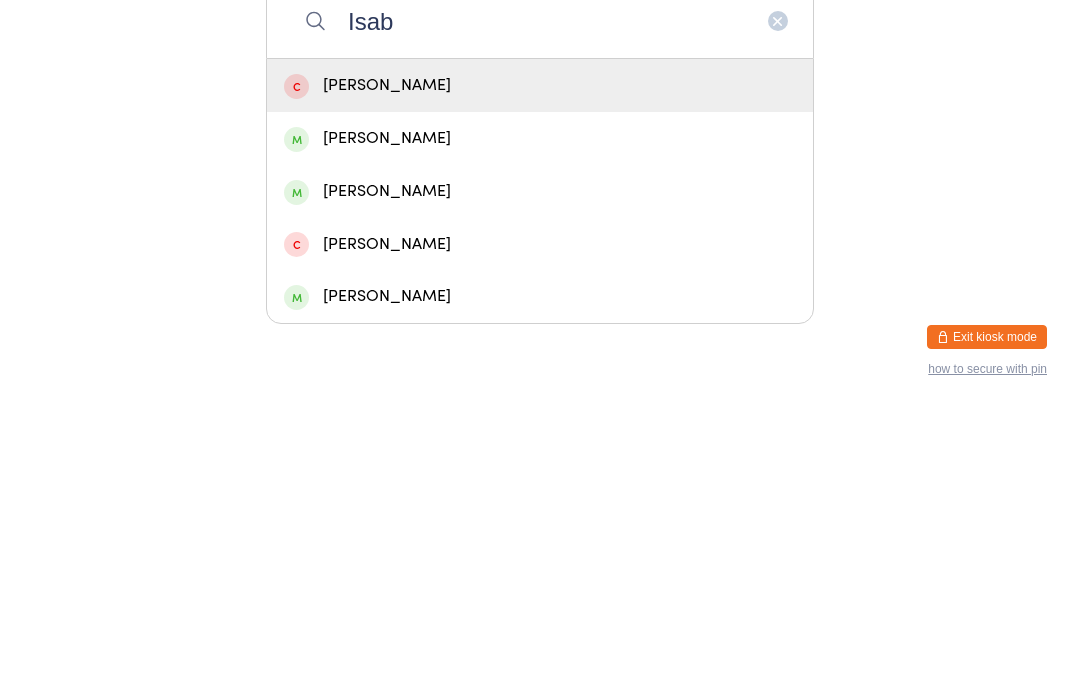 type on "Isab" 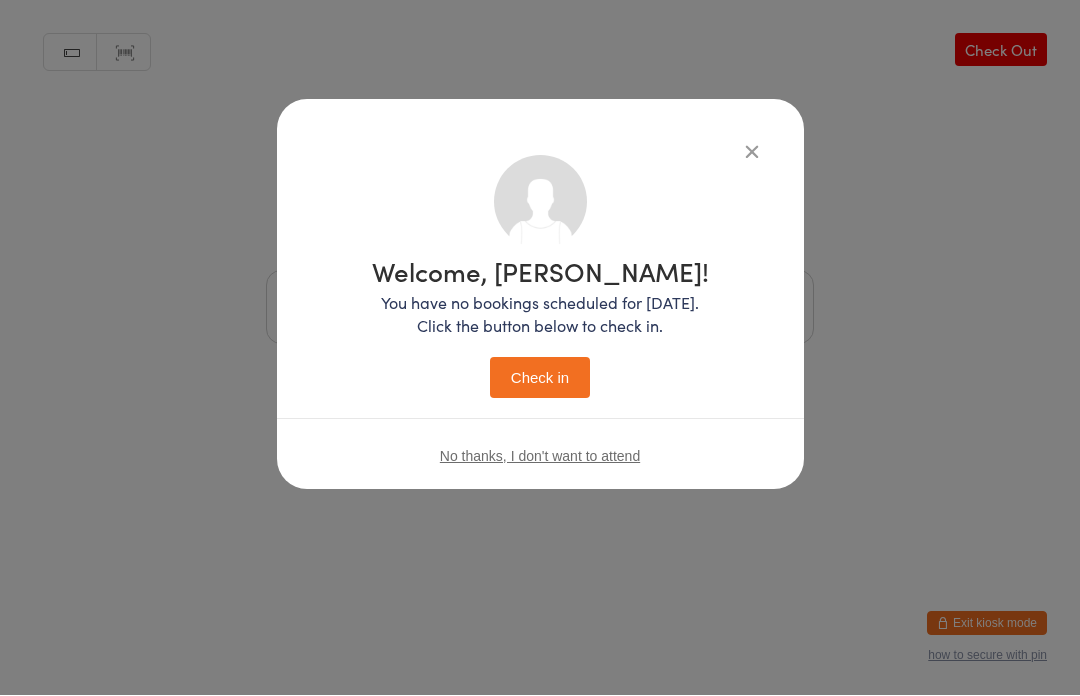 click on "Check in" at bounding box center [540, 378] 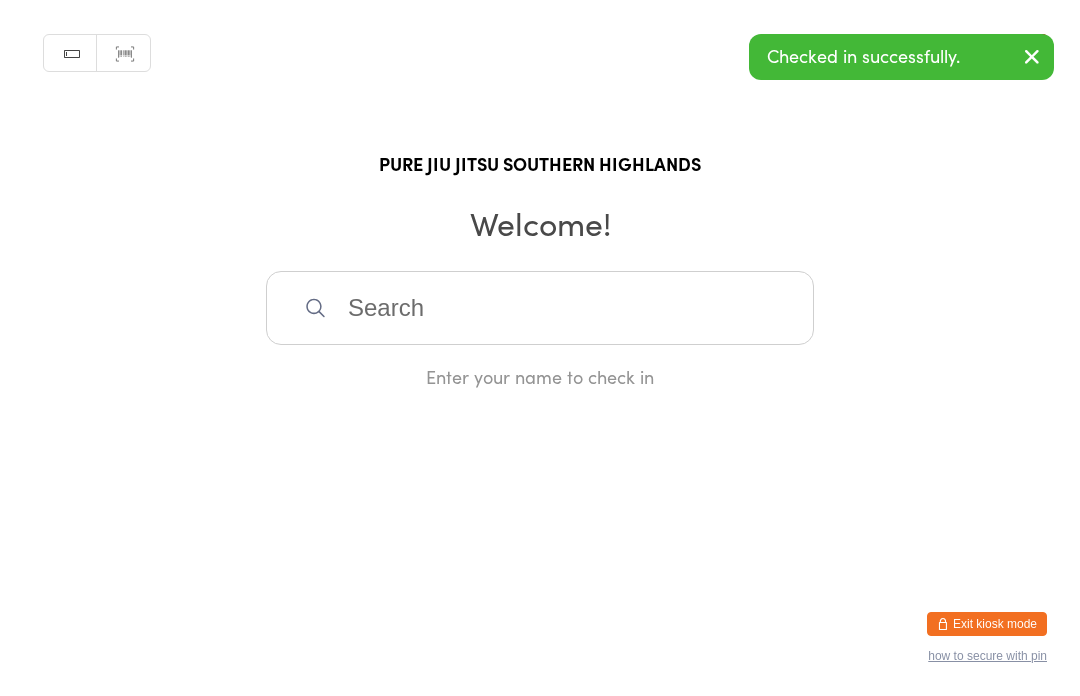 click at bounding box center [540, 308] 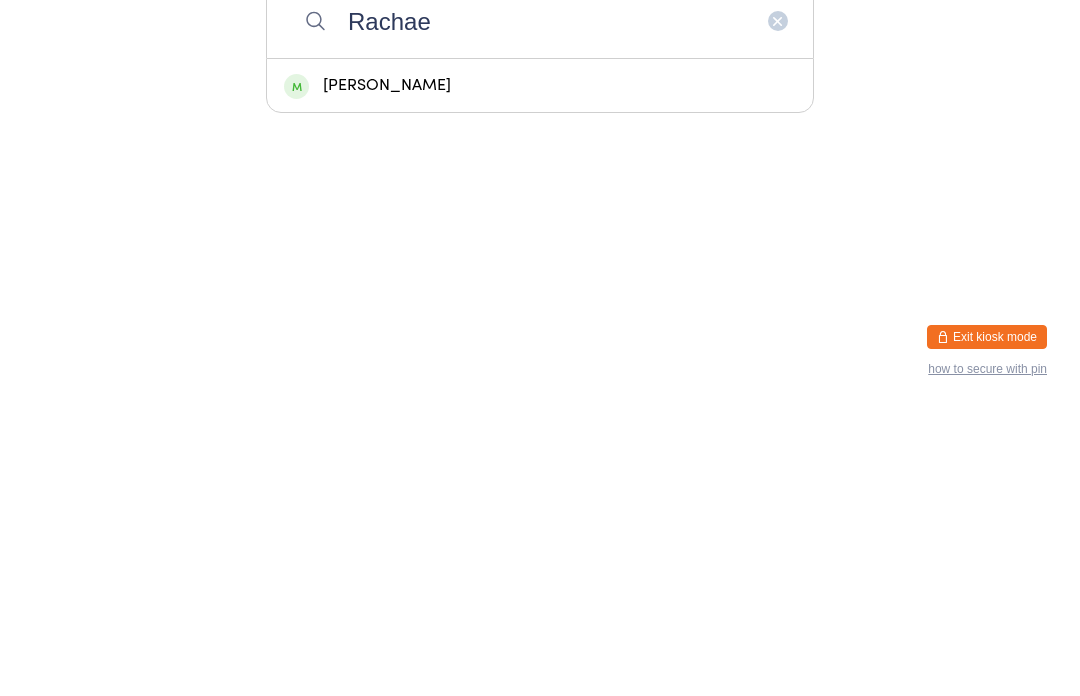 type on "Rachae" 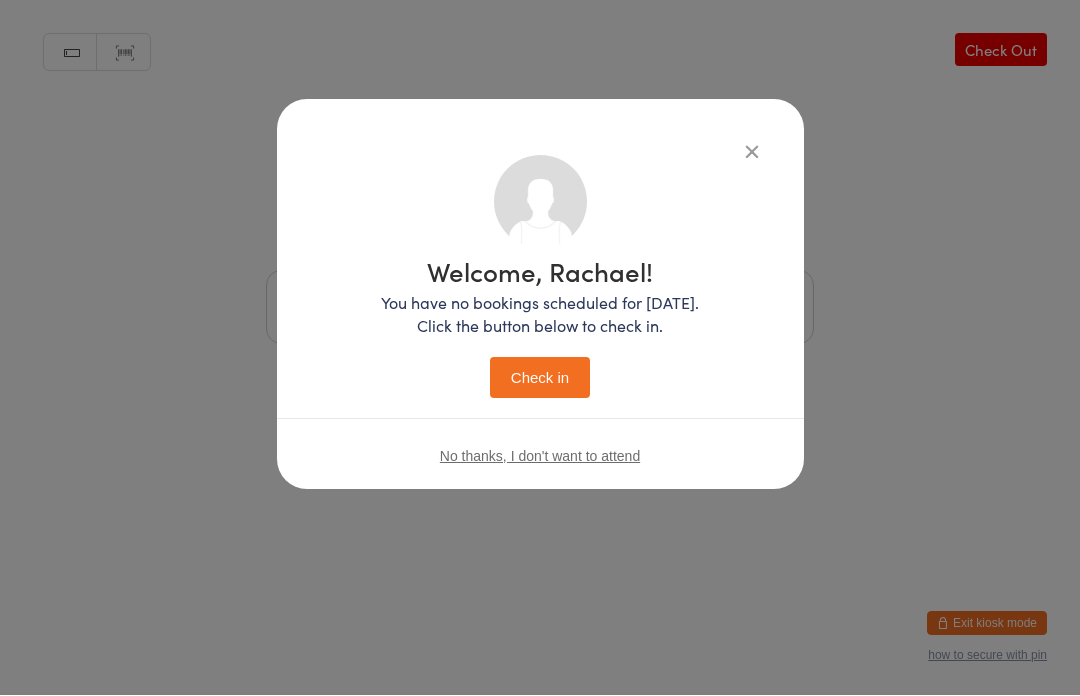 click on "Check in" at bounding box center [540, 378] 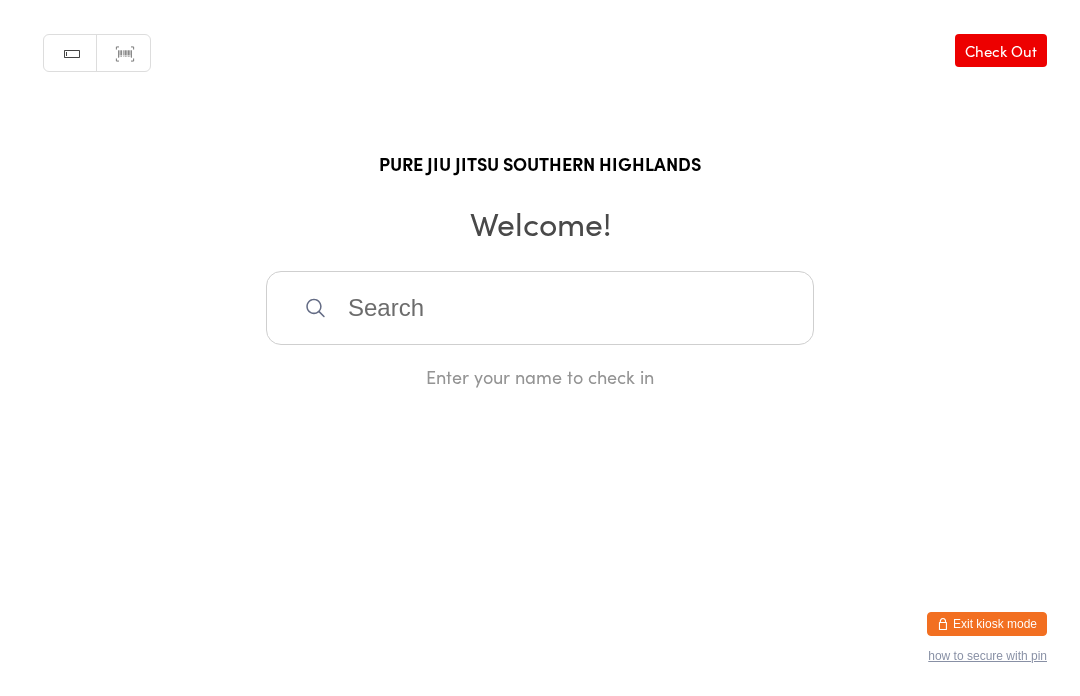 click on "Check Out" at bounding box center (1001, 50) 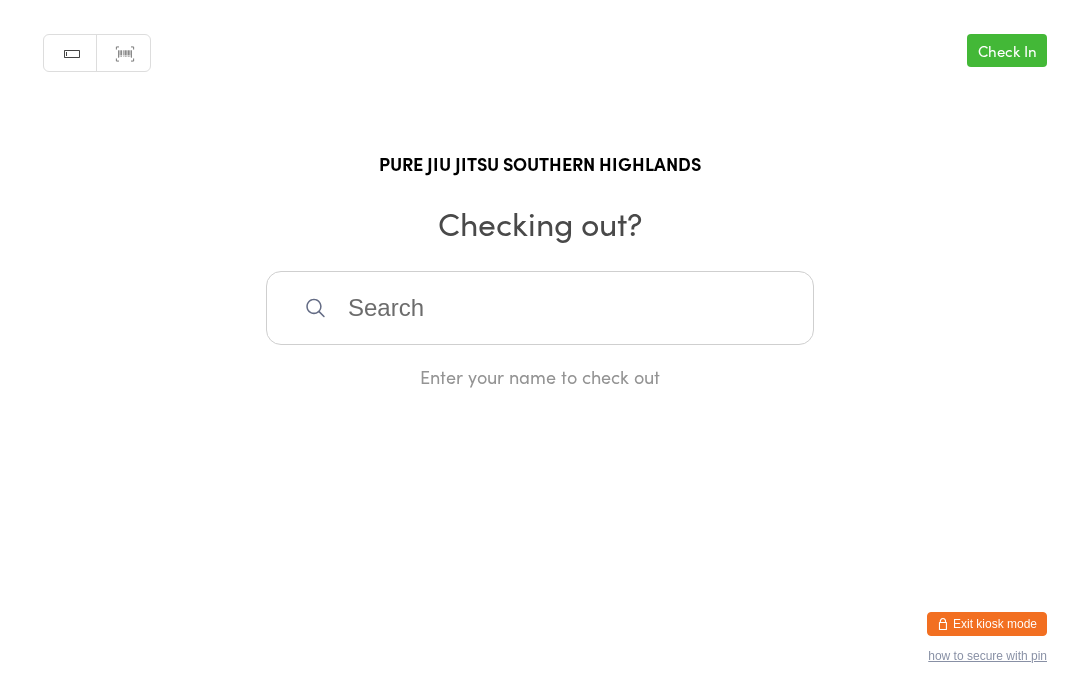 click on "Check In" at bounding box center [1007, 50] 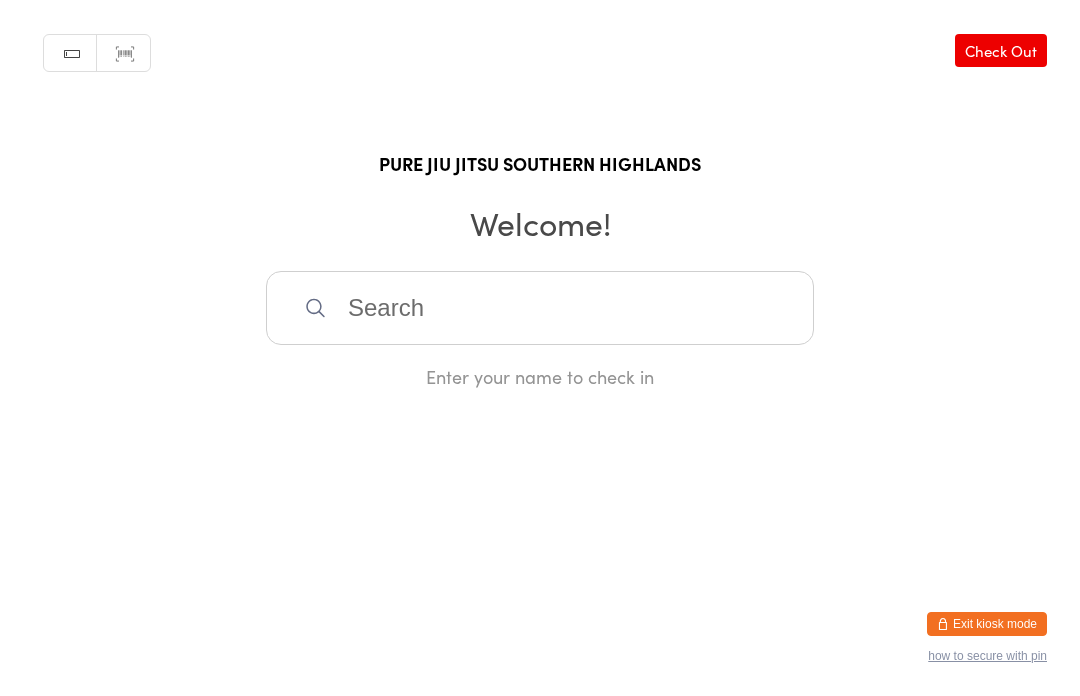 click at bounding box center (540, 308) 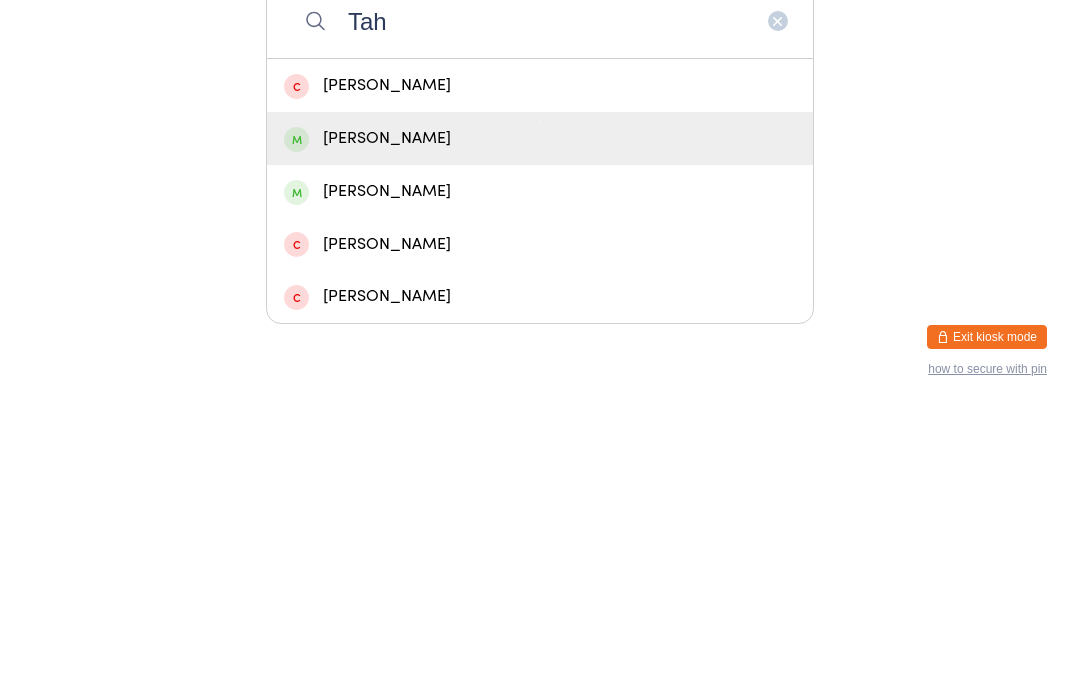 type on "Tah" 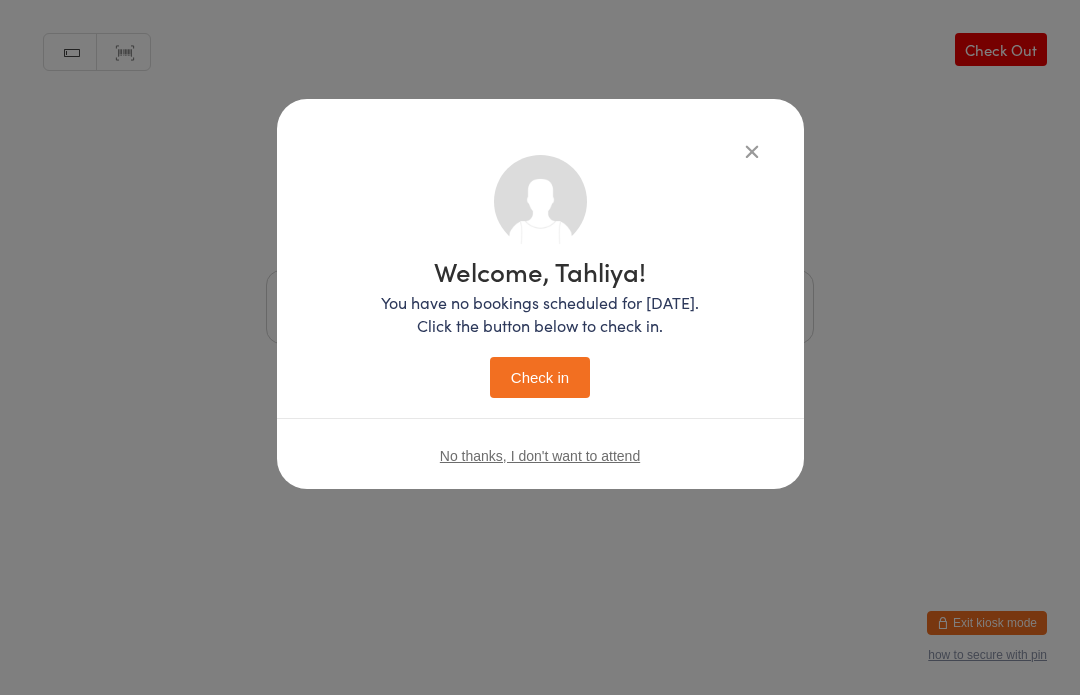 click on "Check in" at bounding box center (540, 378) 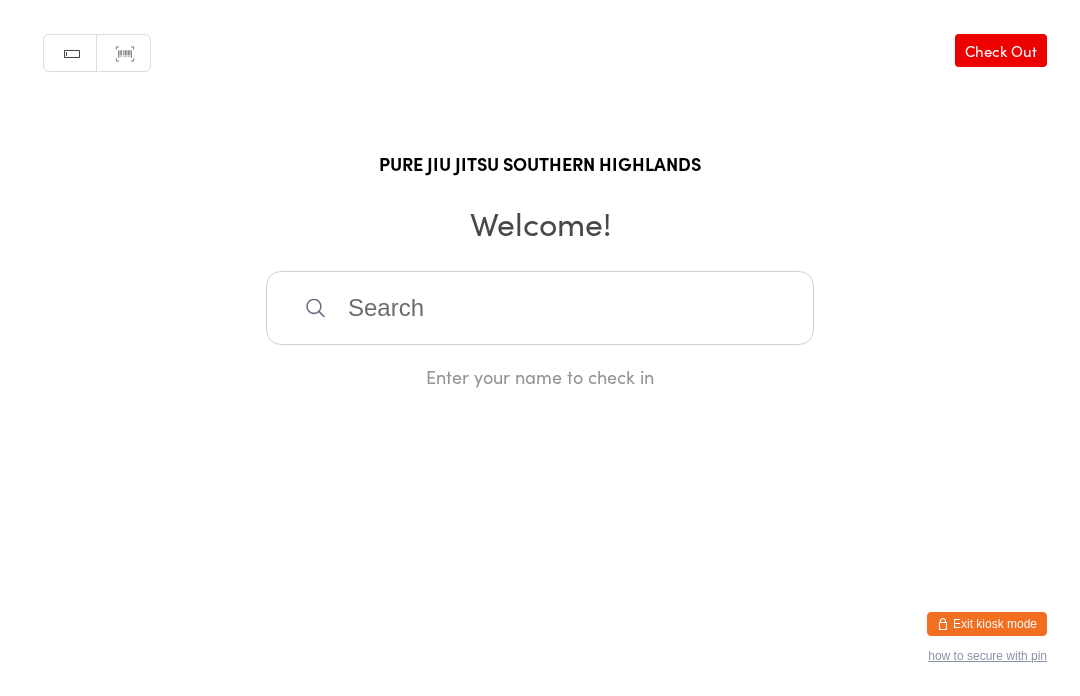 click at bounding box center (540, 308) 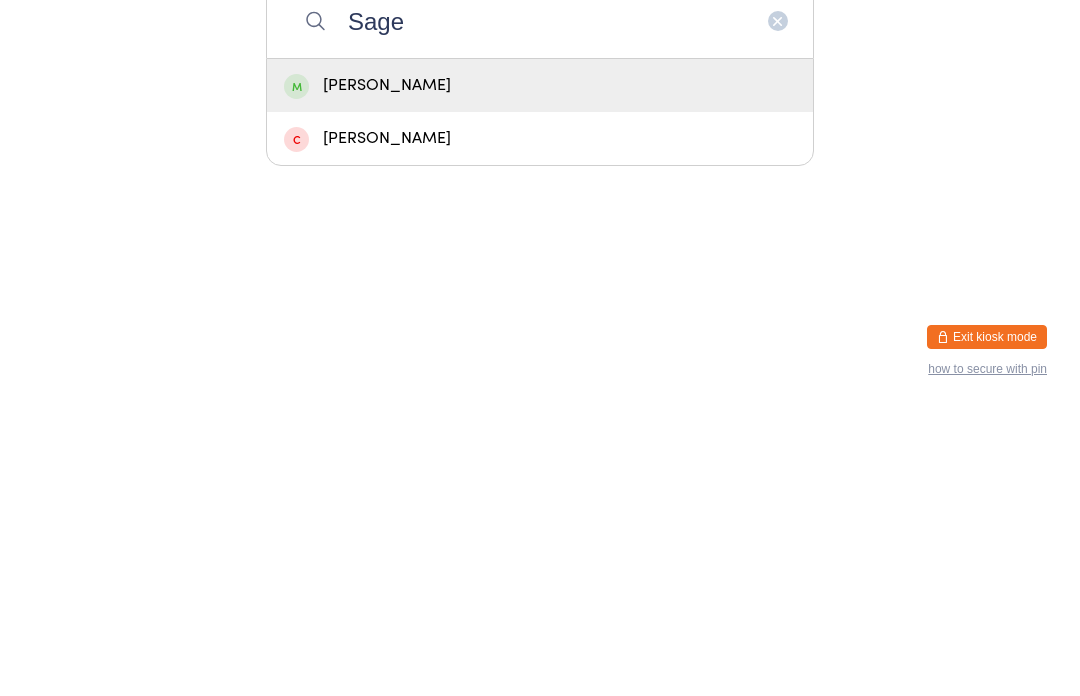type on "Sage" 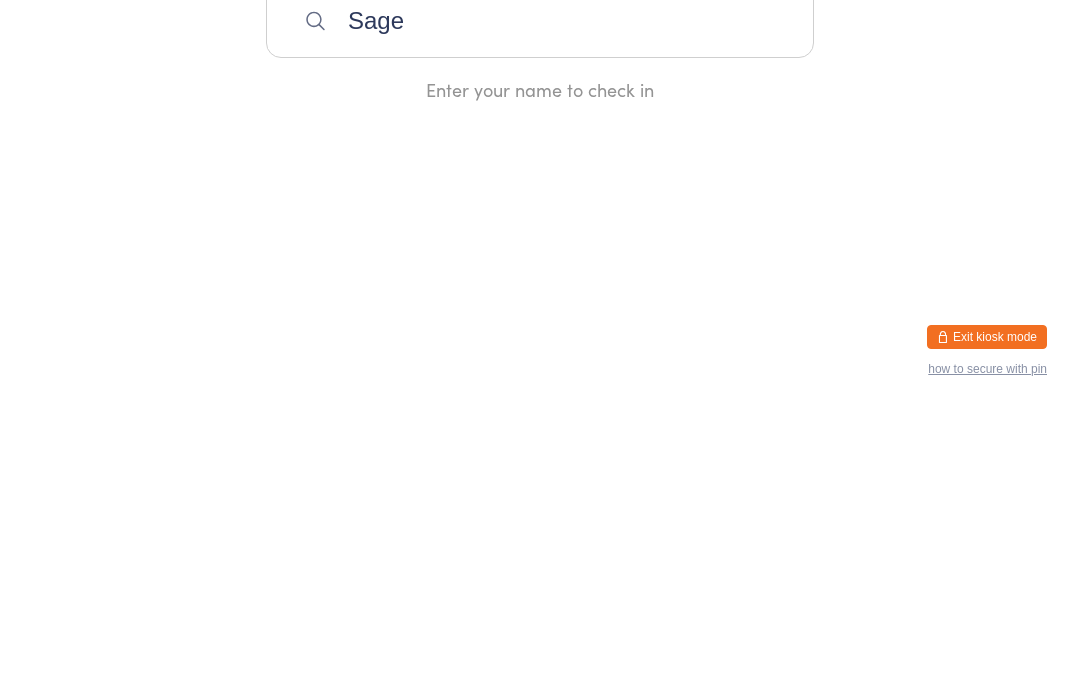 type 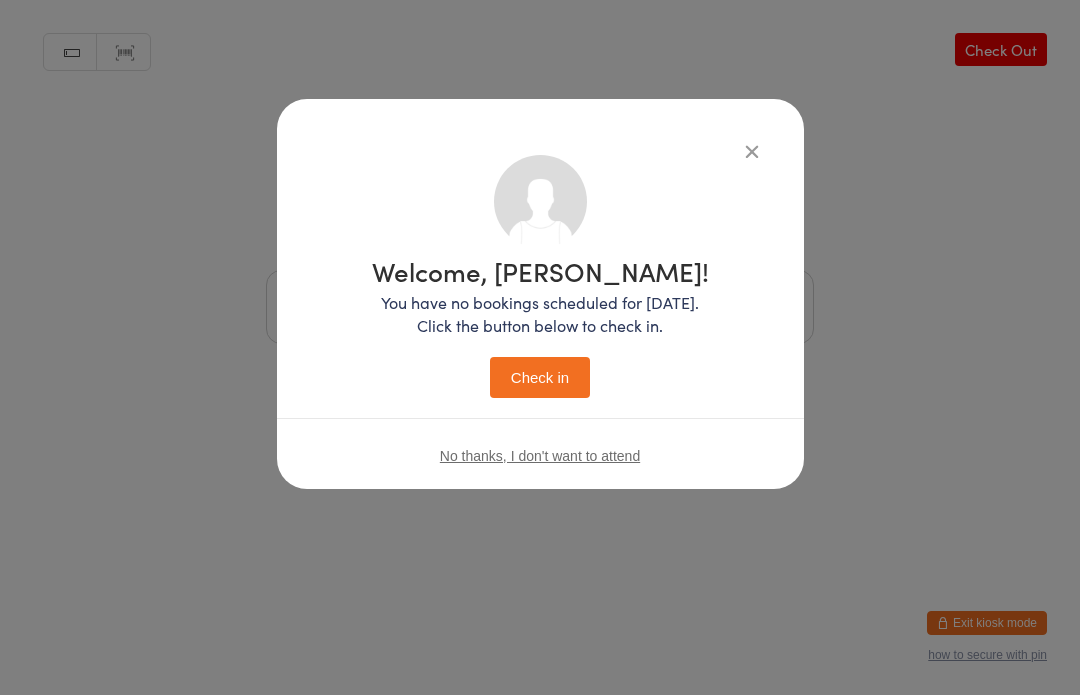 click on "Check in" at bounding box center [540, 378] 